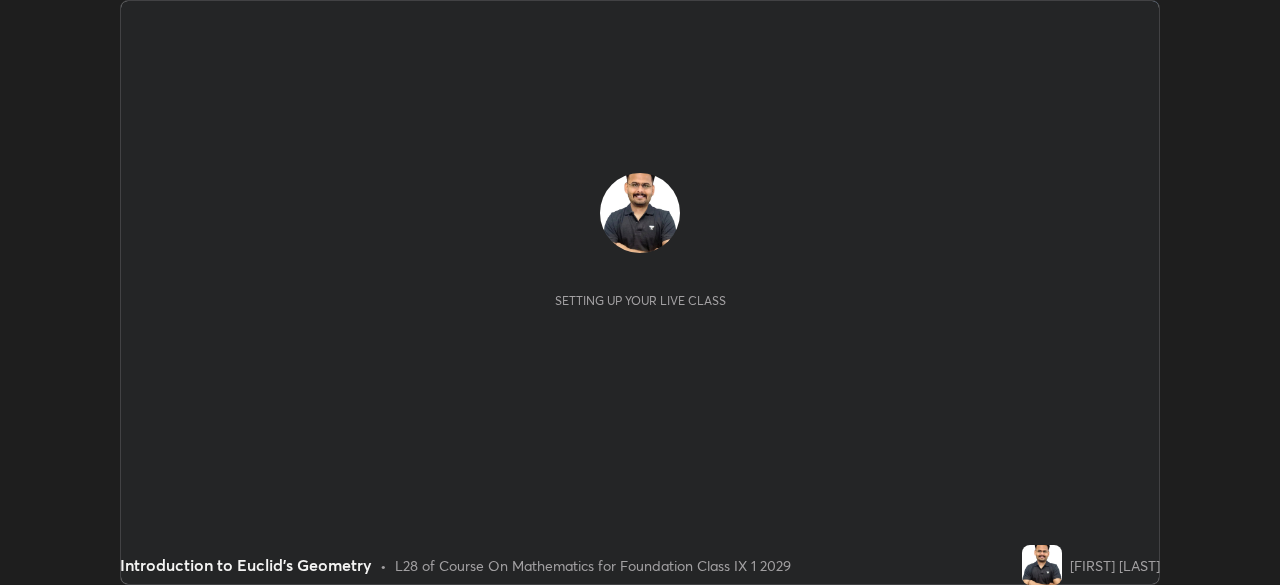 scroll, scrollTop: 0, scrollLeft: 0, axis: both 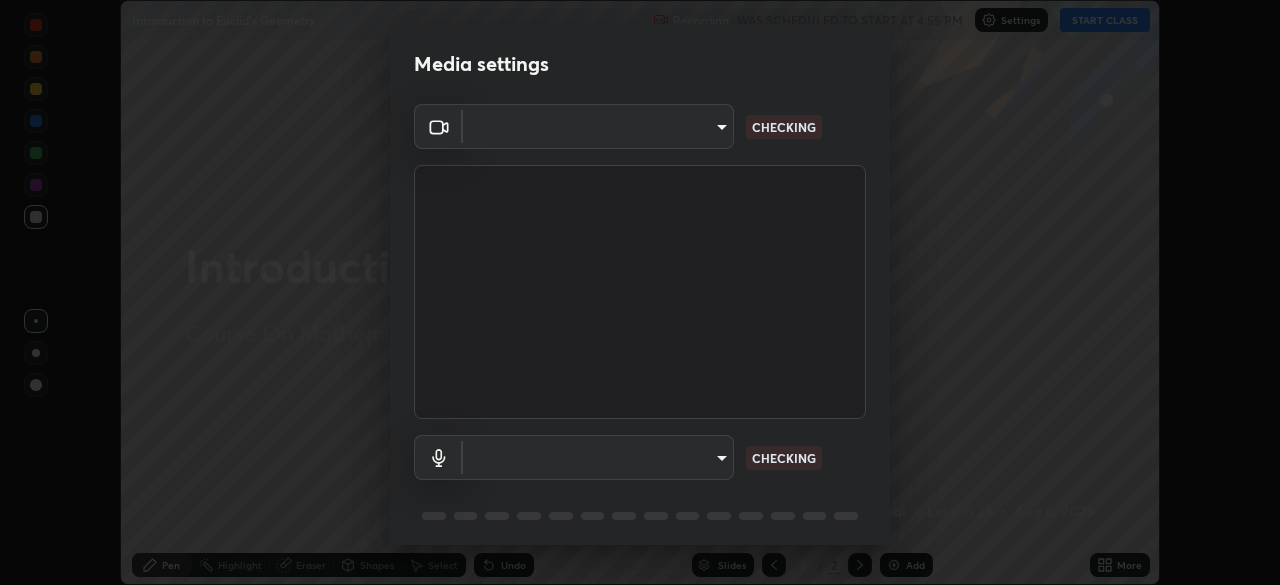 type on "100c0e0e409b1508d569c815e84311e0868d033d0fb9fb46bc53c870fbf18875" 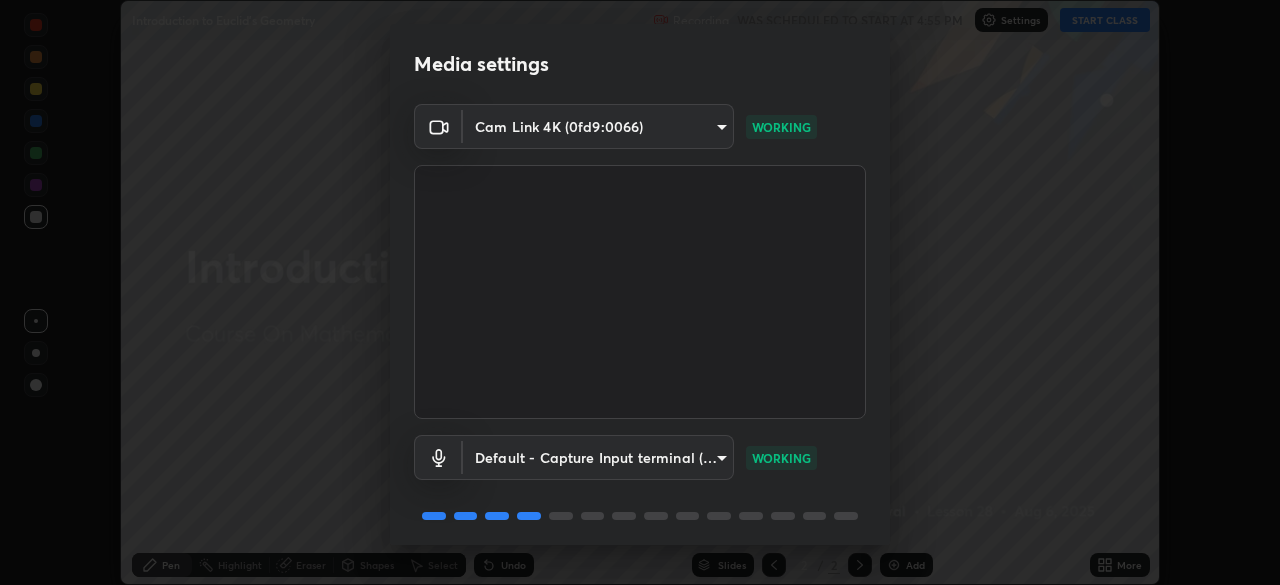 scroll, scrollTop: 71, scrollLeft: 0, axis: vertical 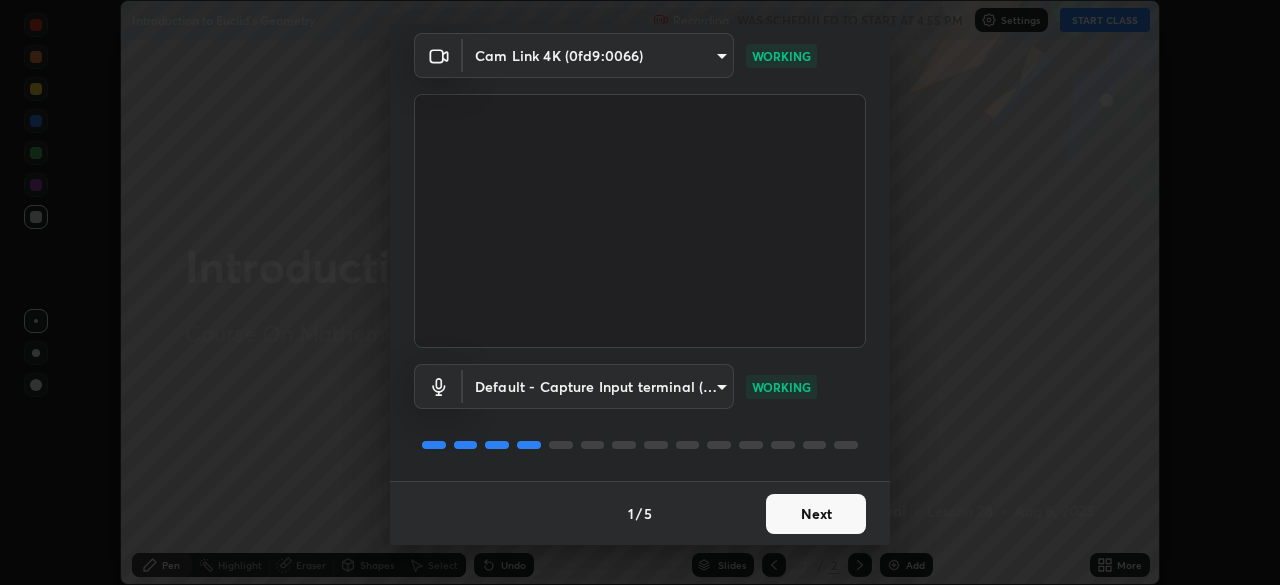 click on "Next" at bounding box center [816, 514] 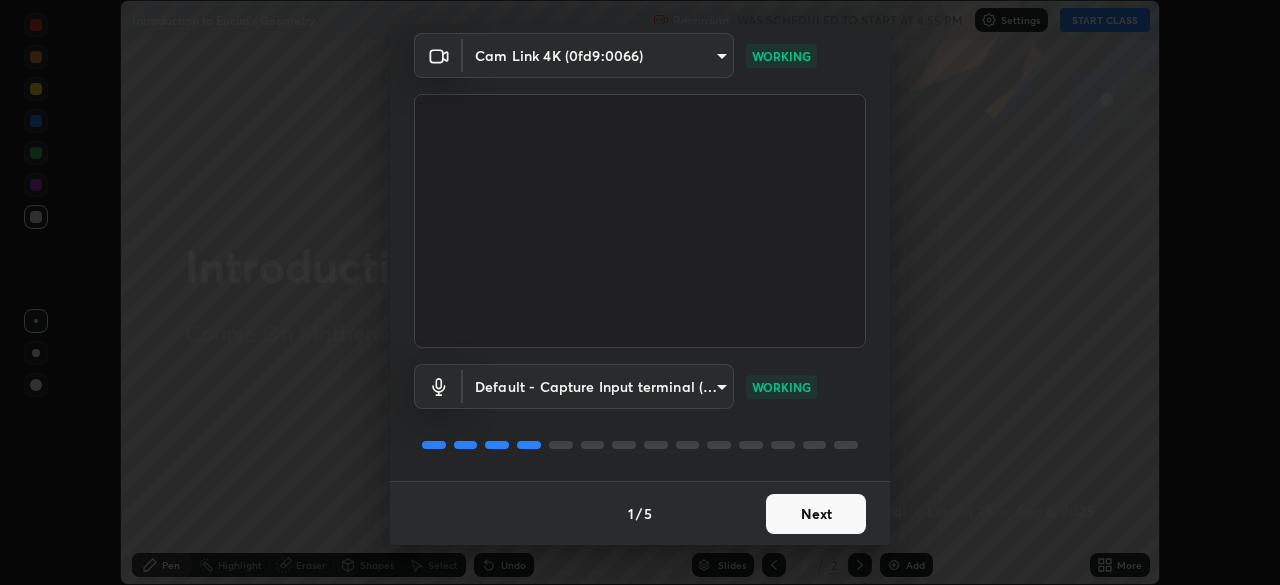 scroll, scrollTop: 0, scrollLeft: 0, axis: both 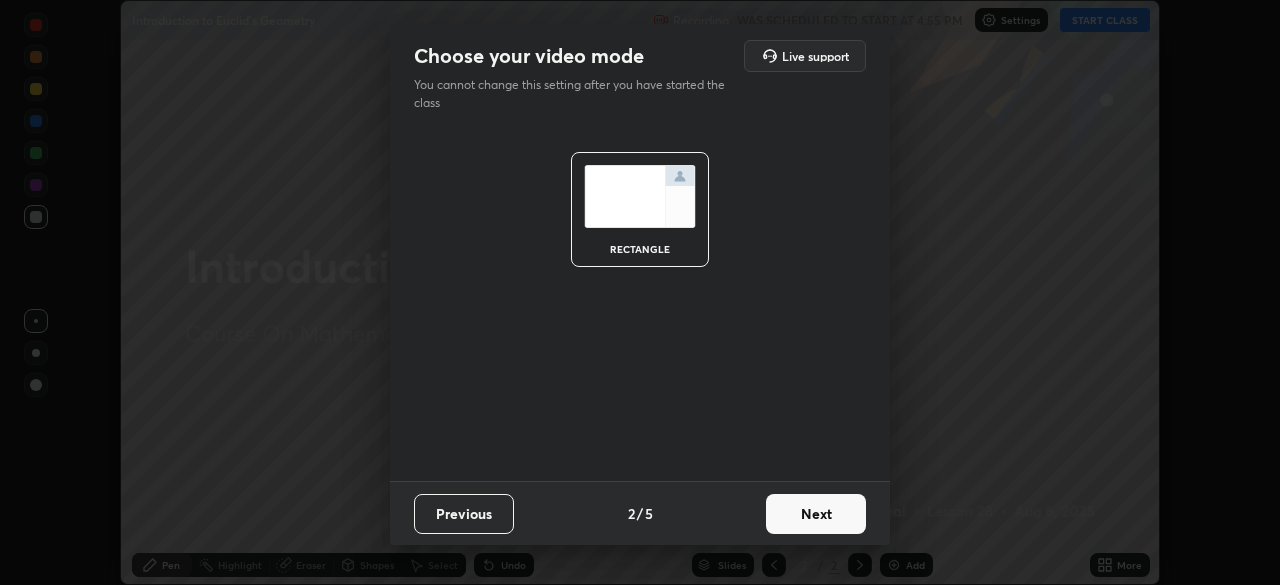 click on "Next" at bounding box center [816, 514] 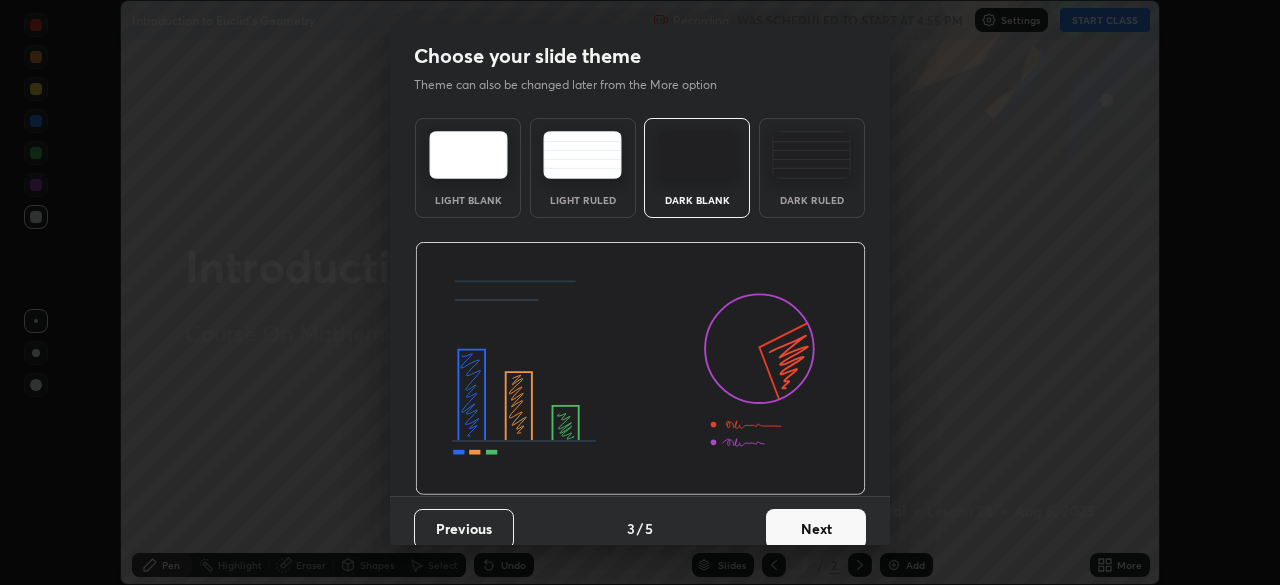 scroll, scrollTop: 15, scrollLeft: 0, axis: vertical 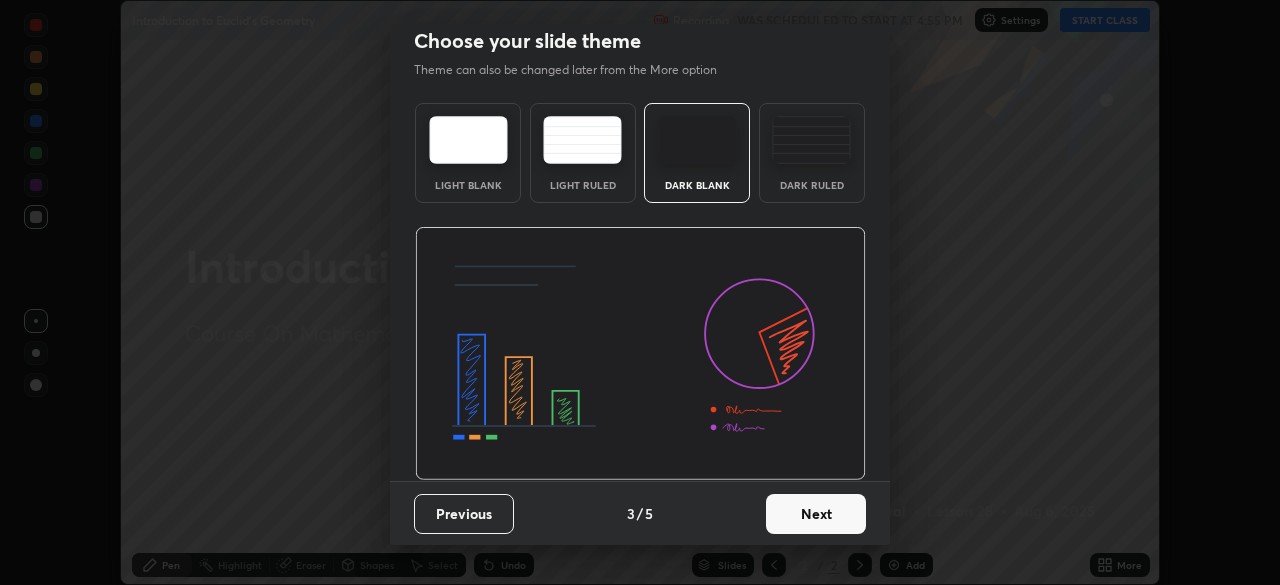 click at bounding box center (811, 140) 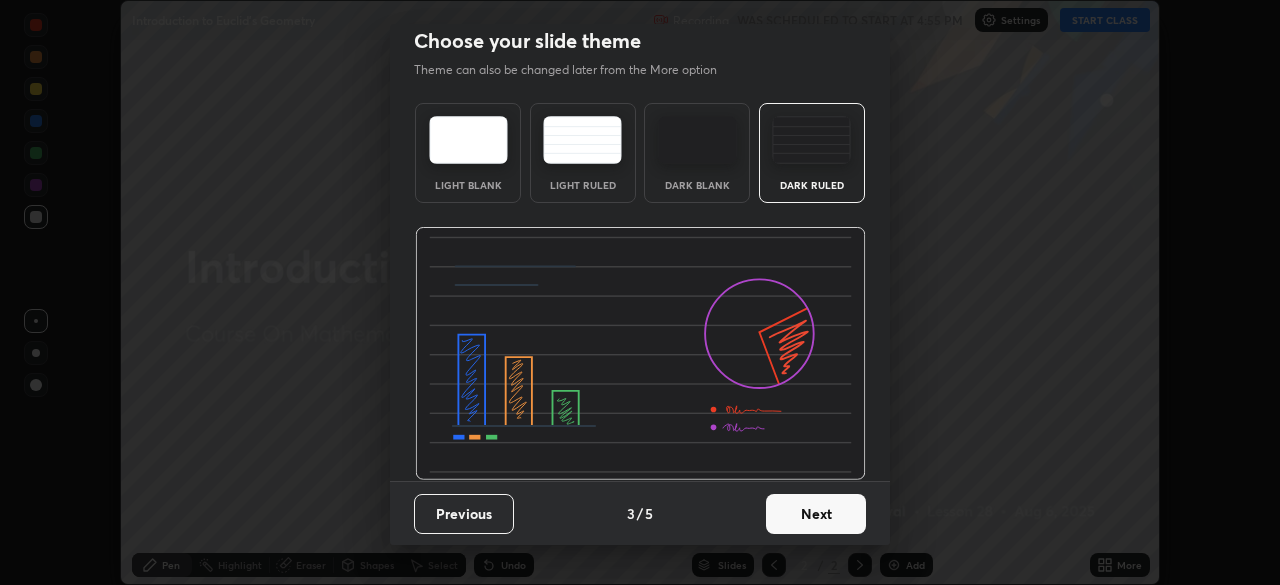 click on "Next" at bounding box center (816, 514) 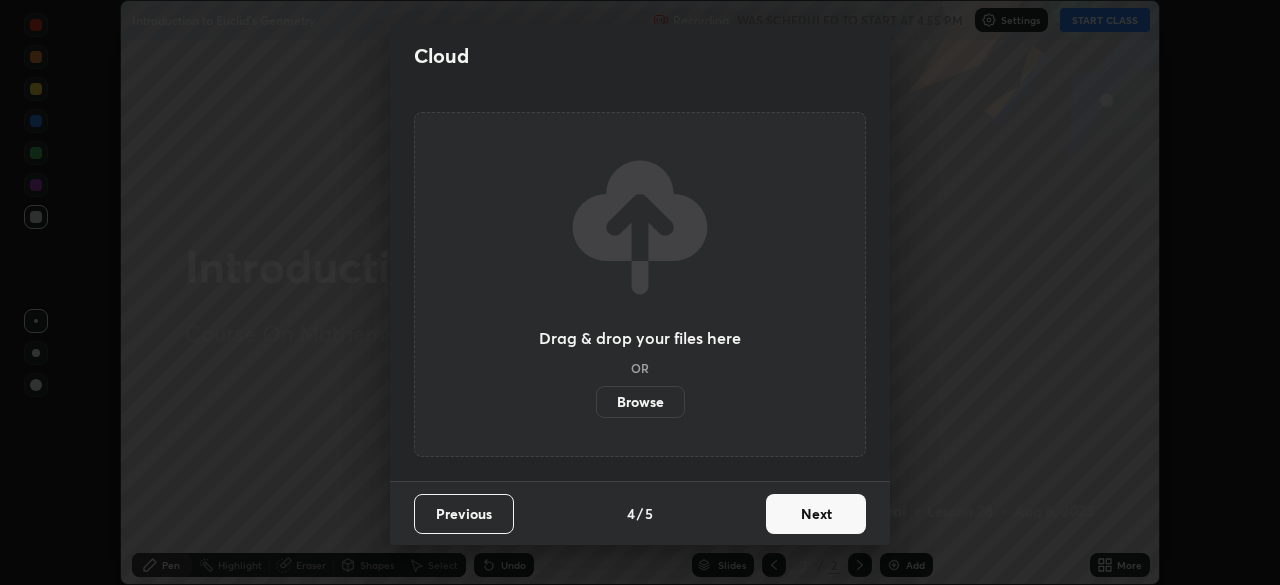 scroll, scrollTop: 0, scrollLeft: 0, axis: both 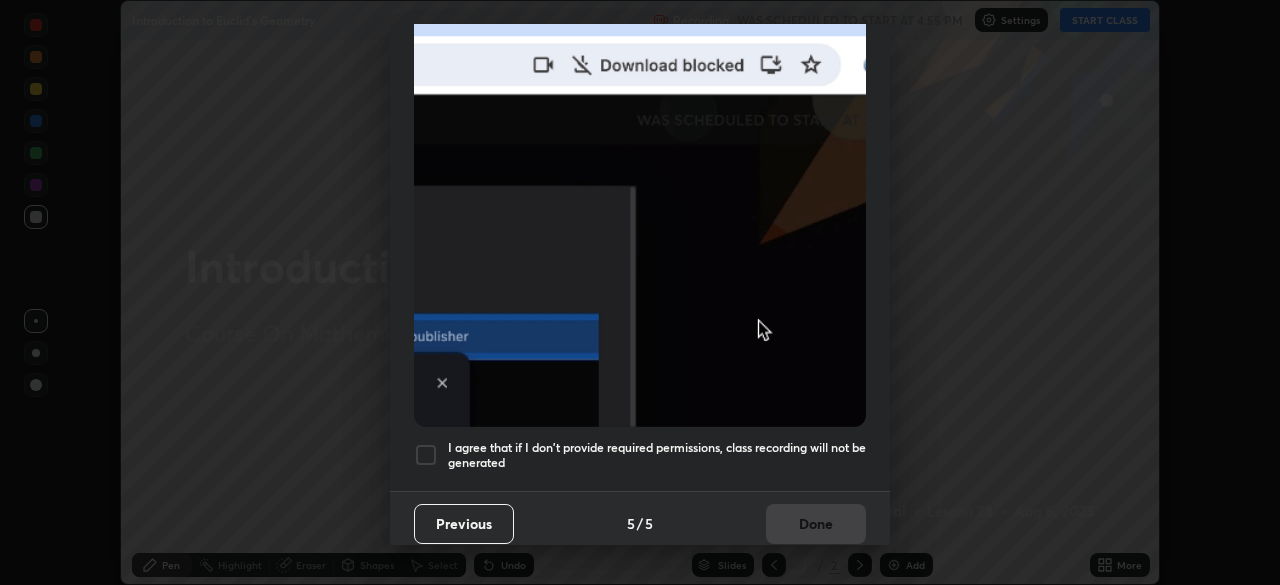 click at bounding box center (426, 455) 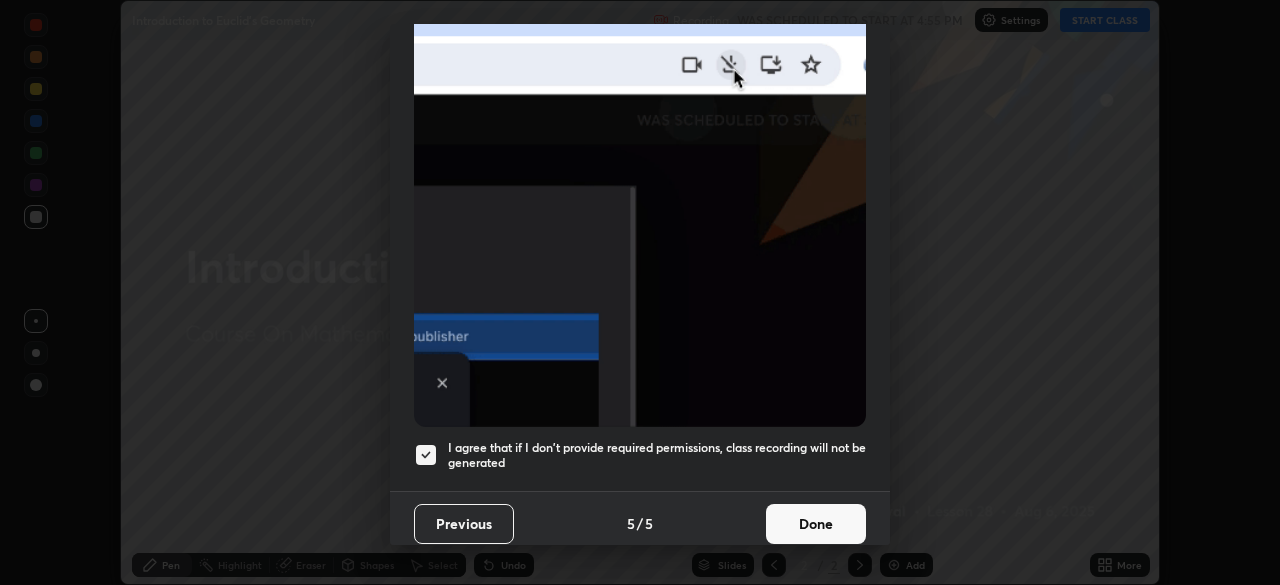 click on "Done" at bounding box center [816, 524] 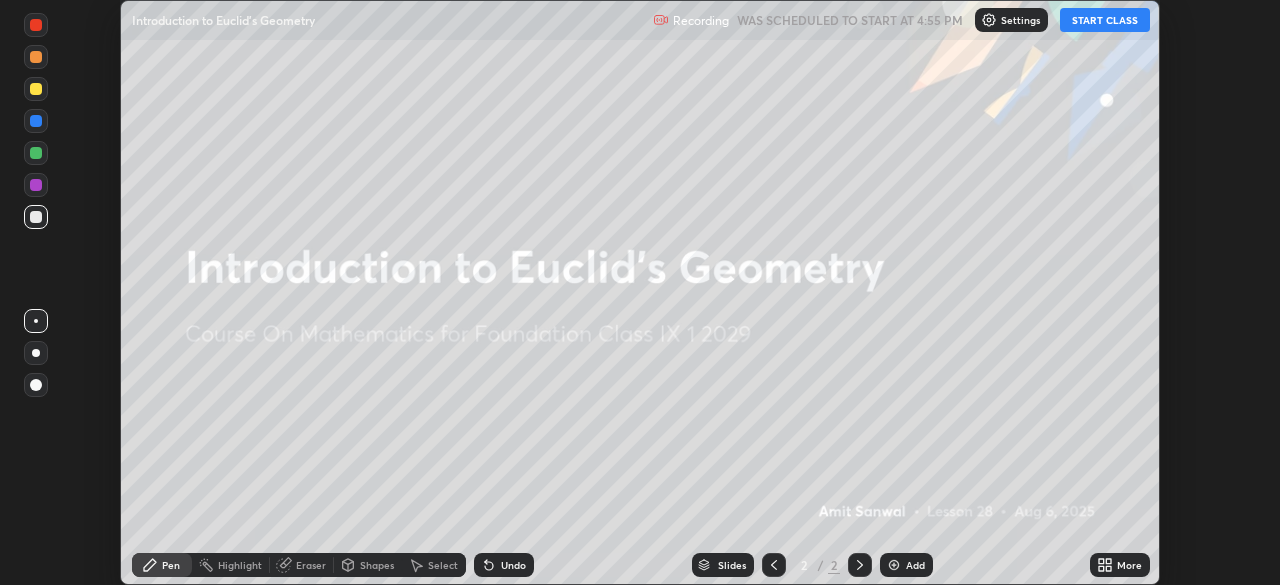 click on "More" at bounding box center [1120, 565] 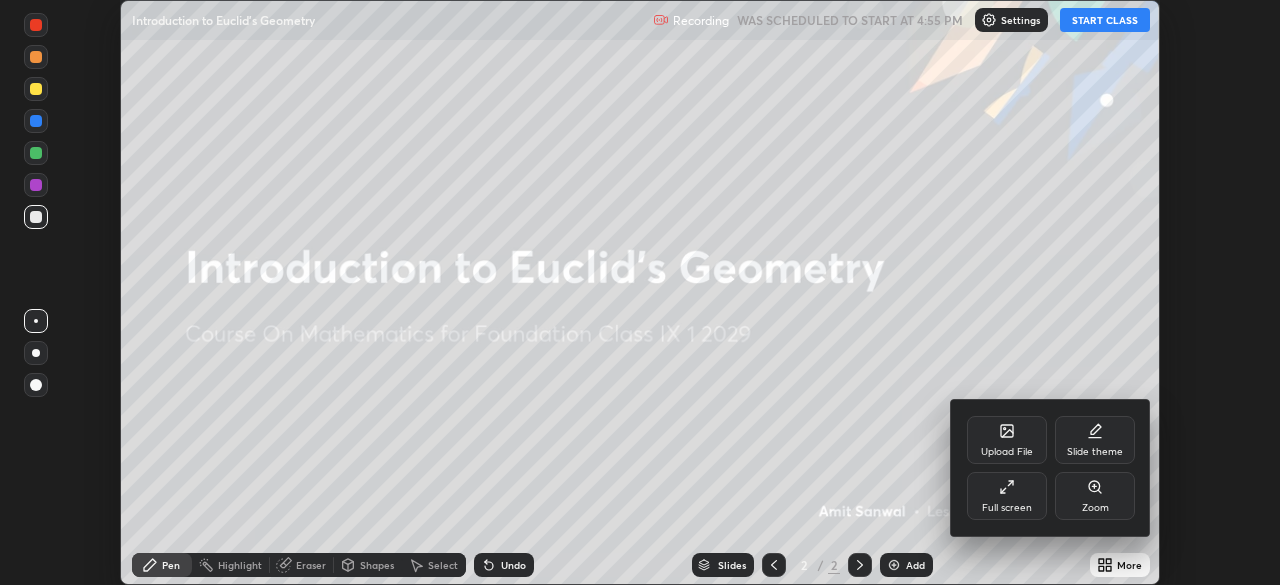 click at bounding box center (640, 292) 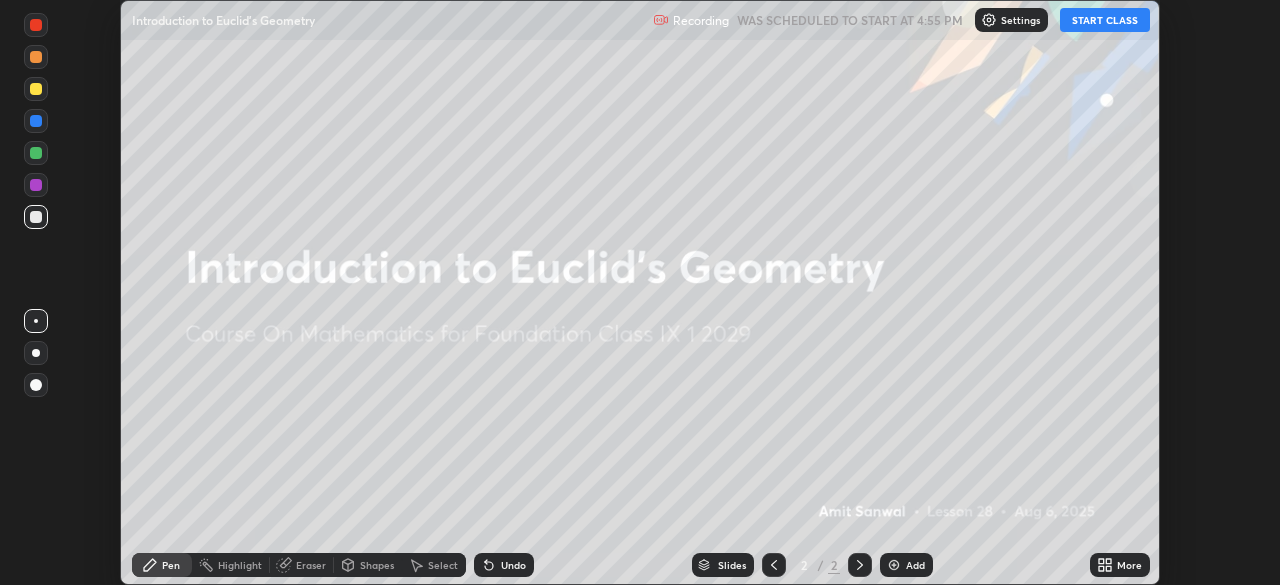 click 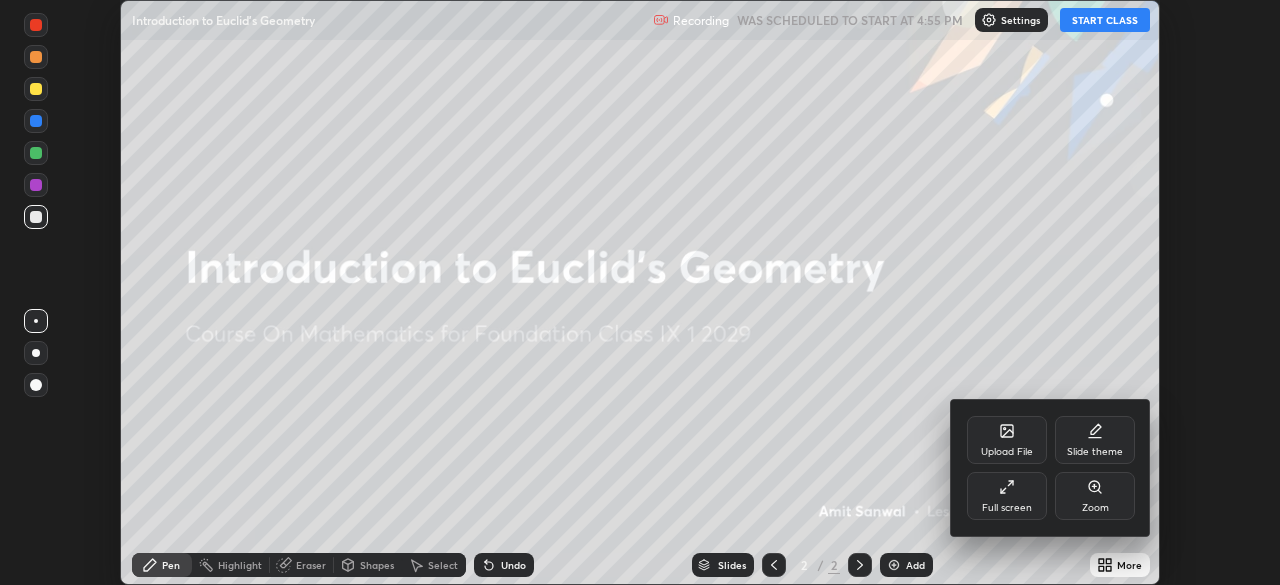 click on "Full screen" at bounding box center [1007, 508] 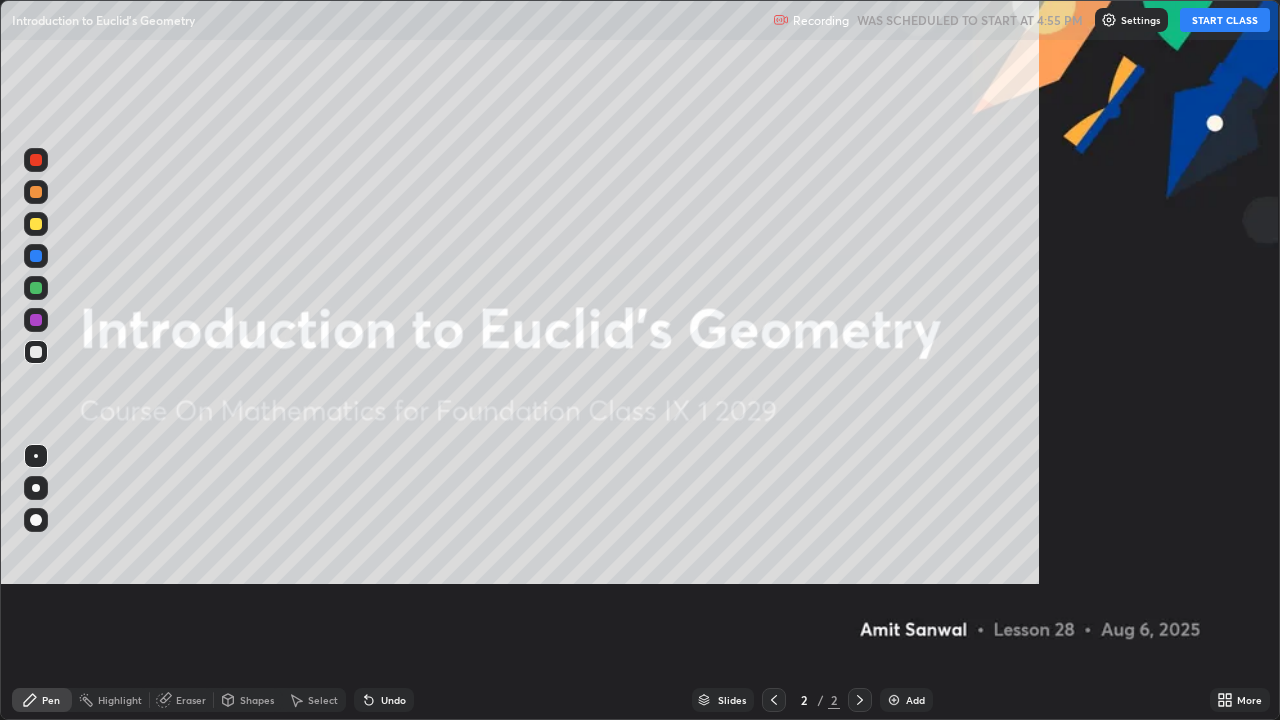 scroll, scrollTop: 99280, scrollLeft: 98720, axis: both 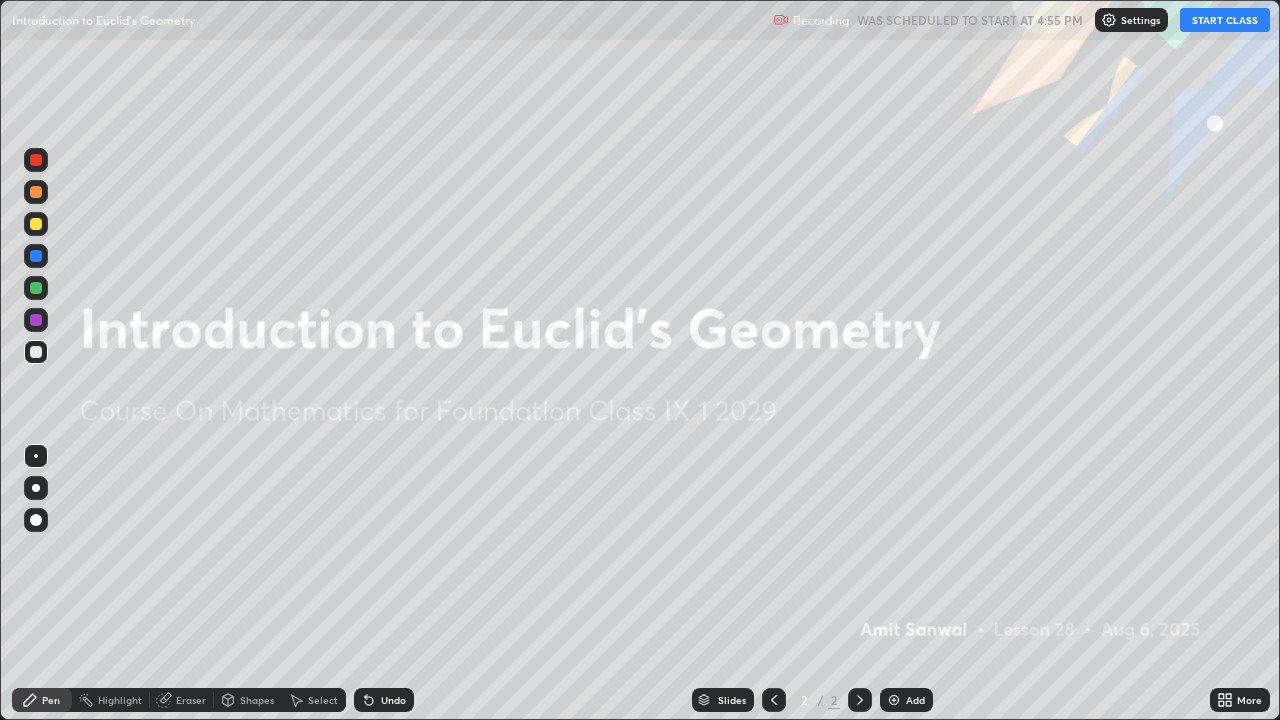 click at bounding box center (894, 700) 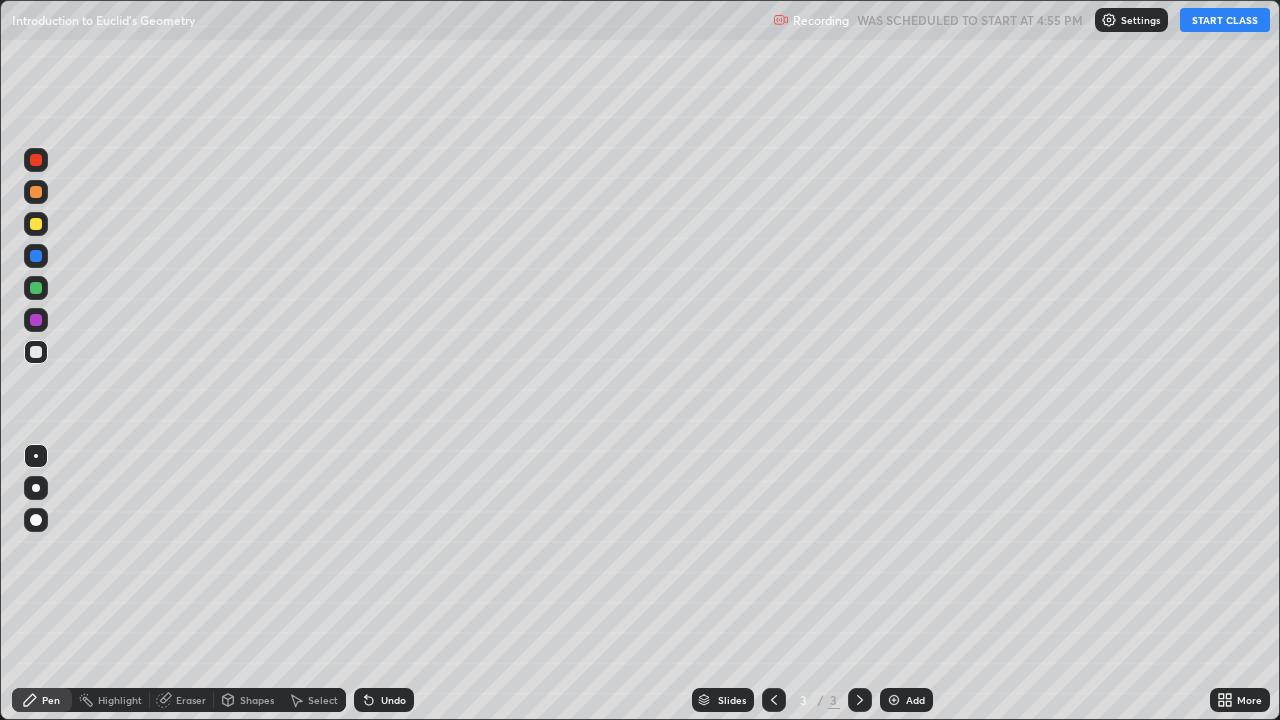 click on "START CLASS" at bounding box center (1225, 20) 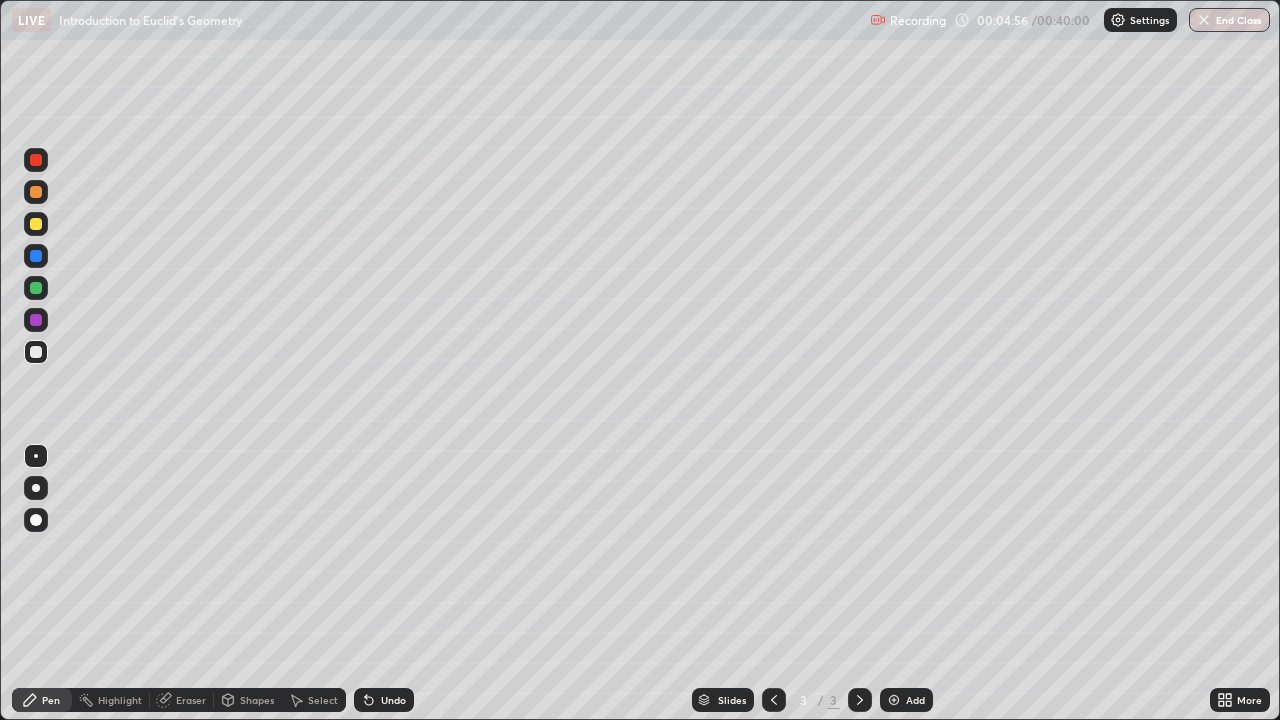 click 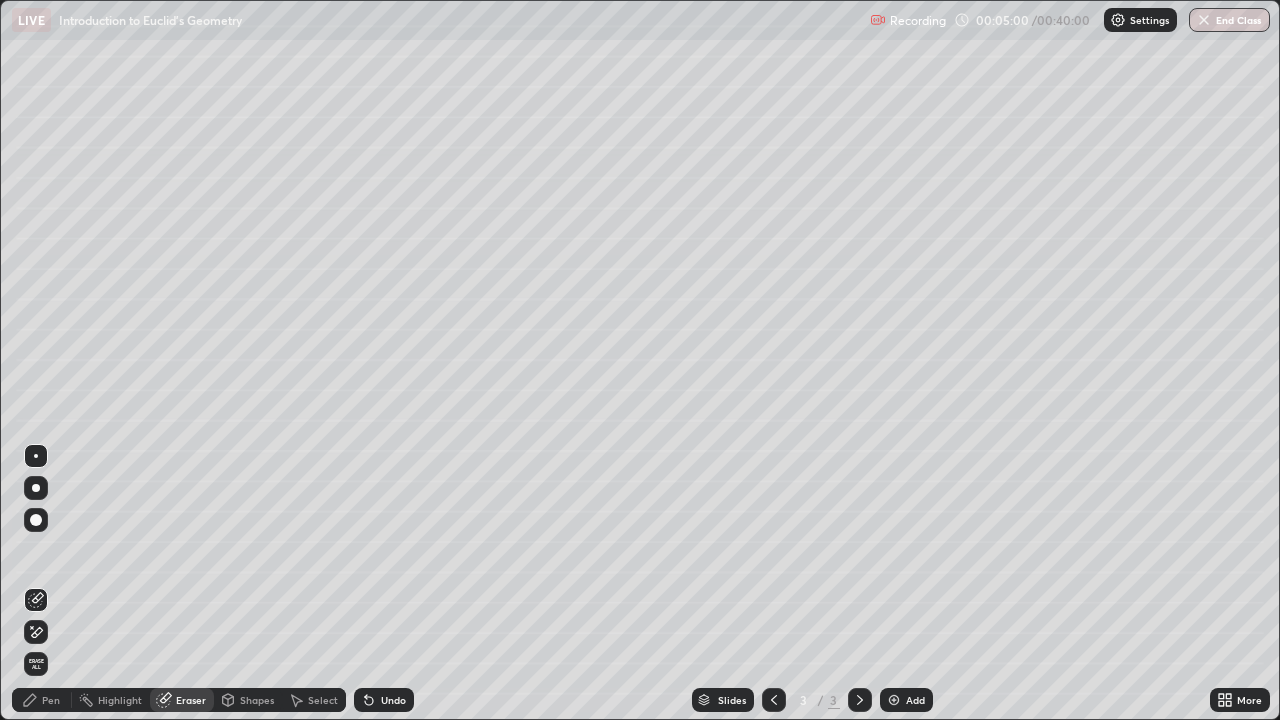 click on "Pen" at bounding box center (42, 700) 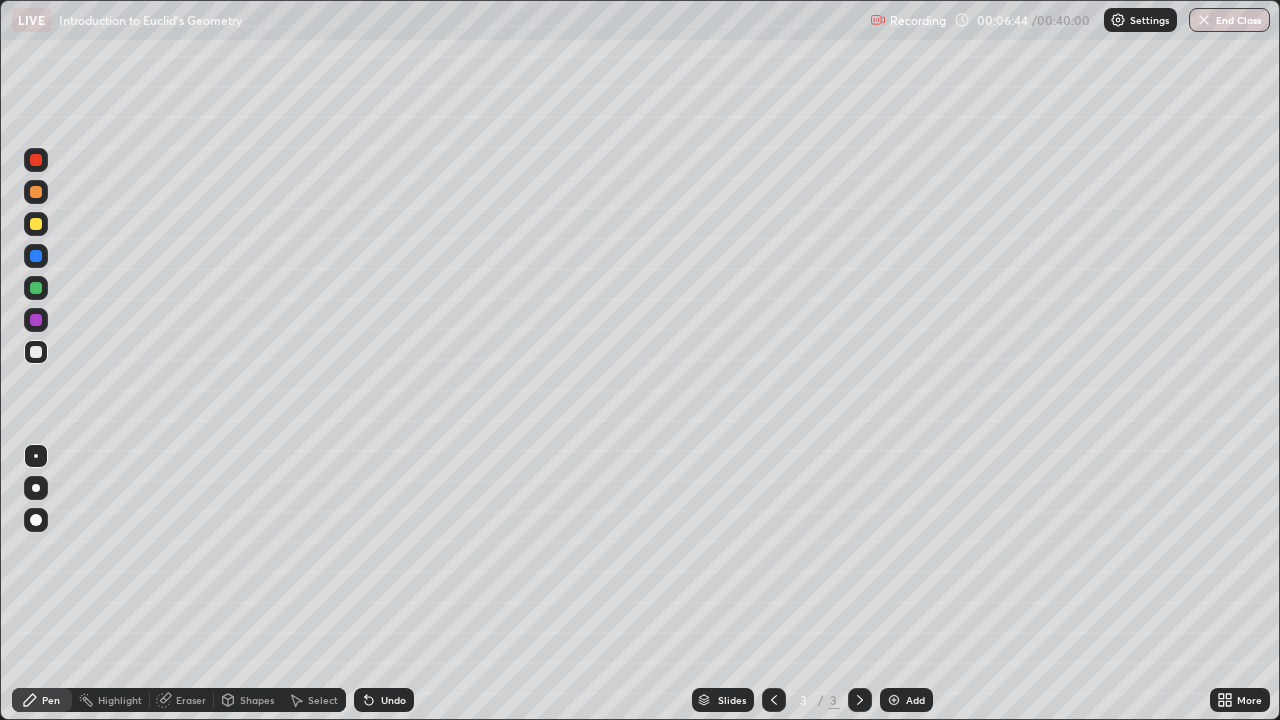 click at bounding box center (894, 700) 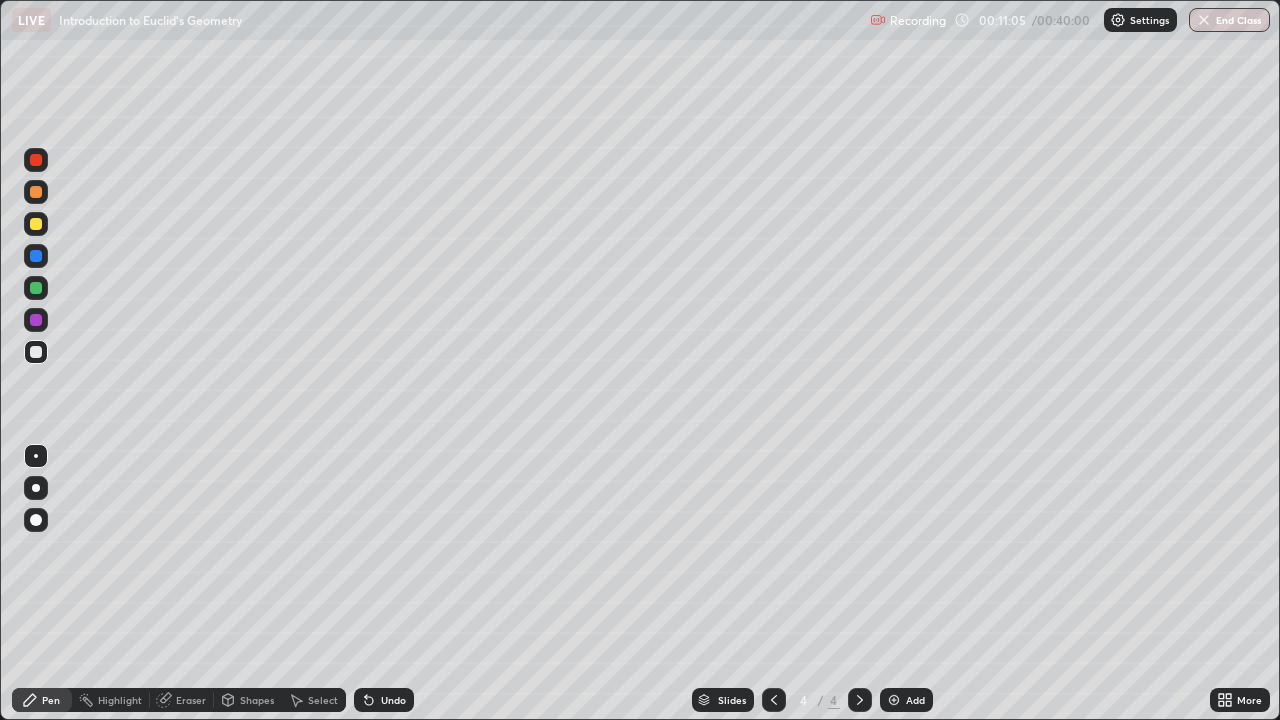 click 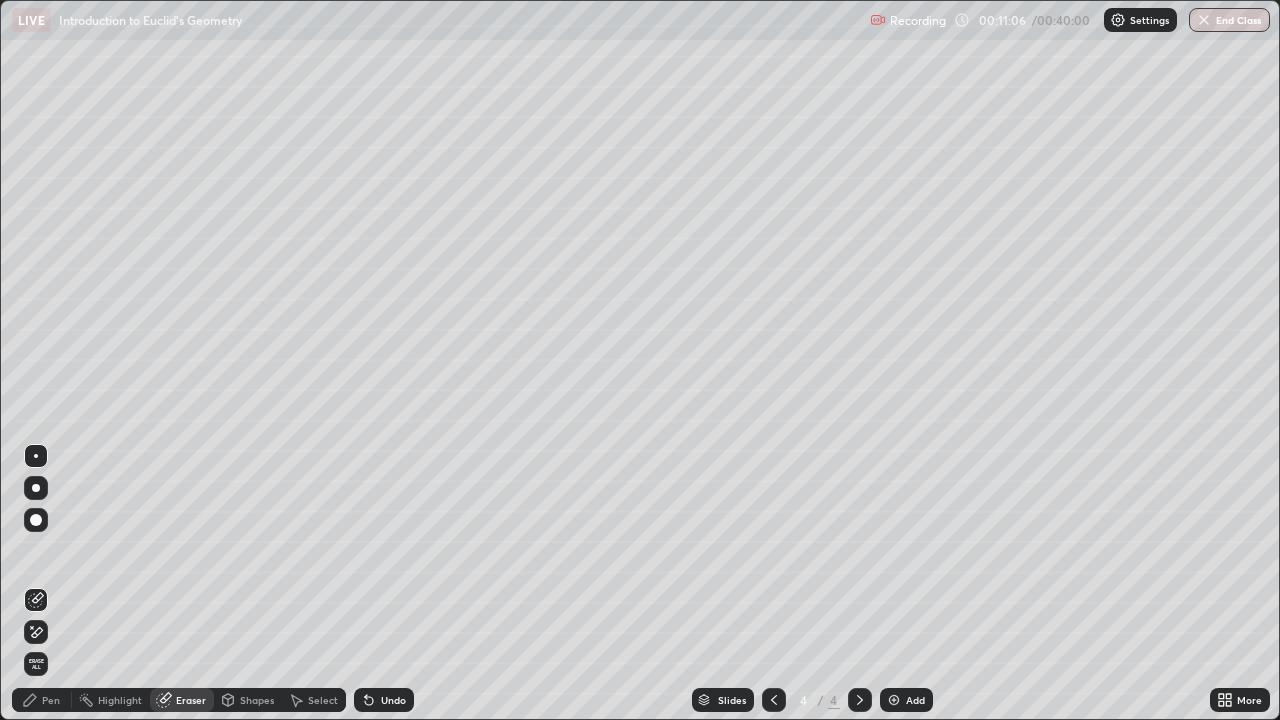 click on "Erase all" at bounding box center [36, 664] 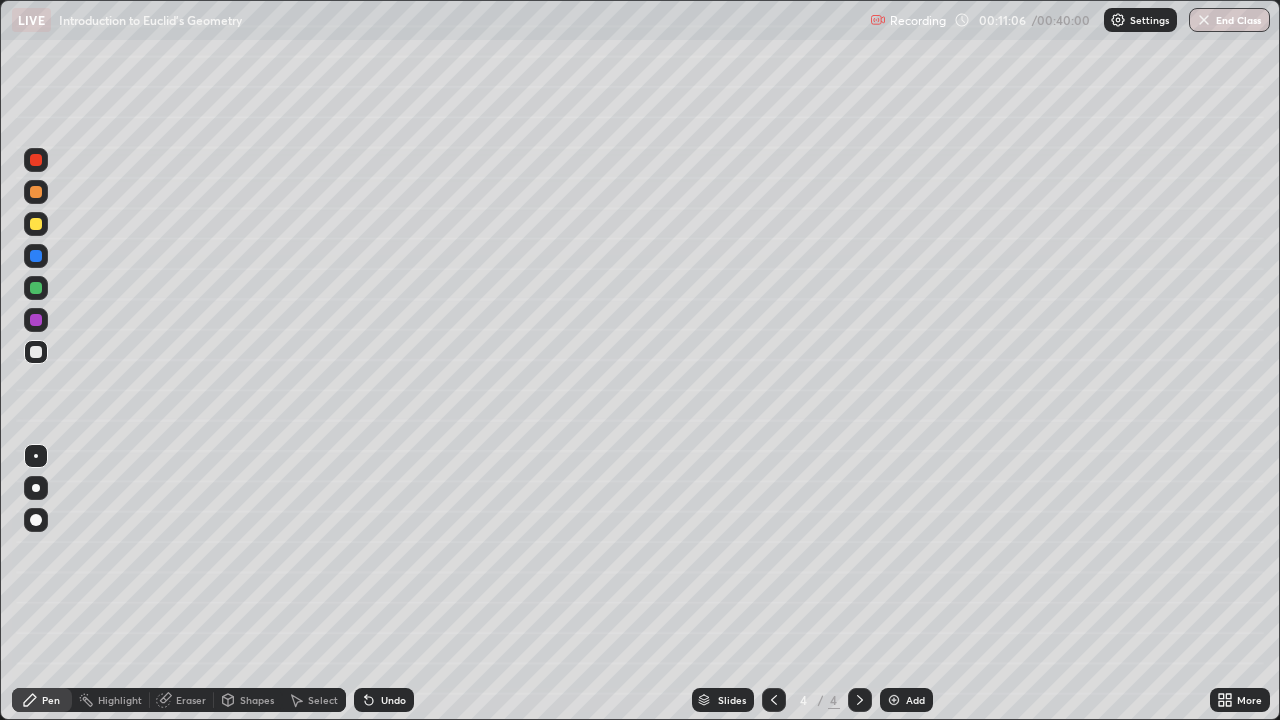 click at bounding box center (36, 560) 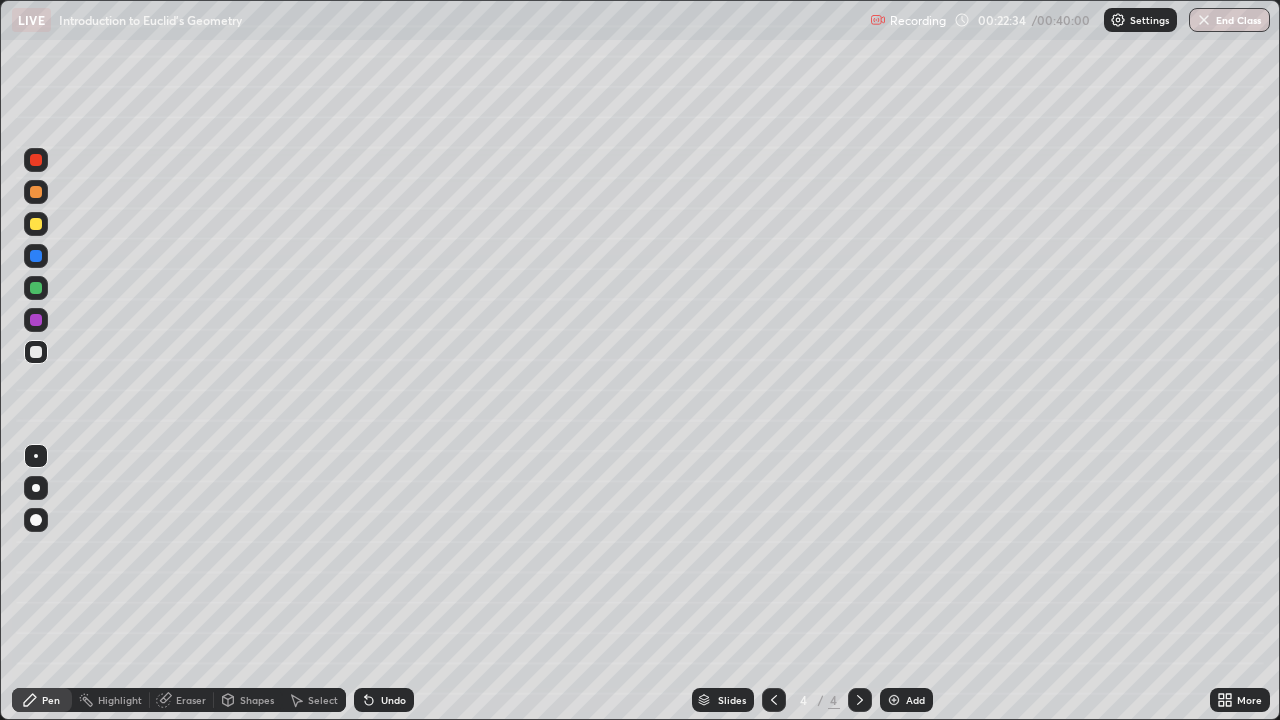 click at bounding box center (894, 700) 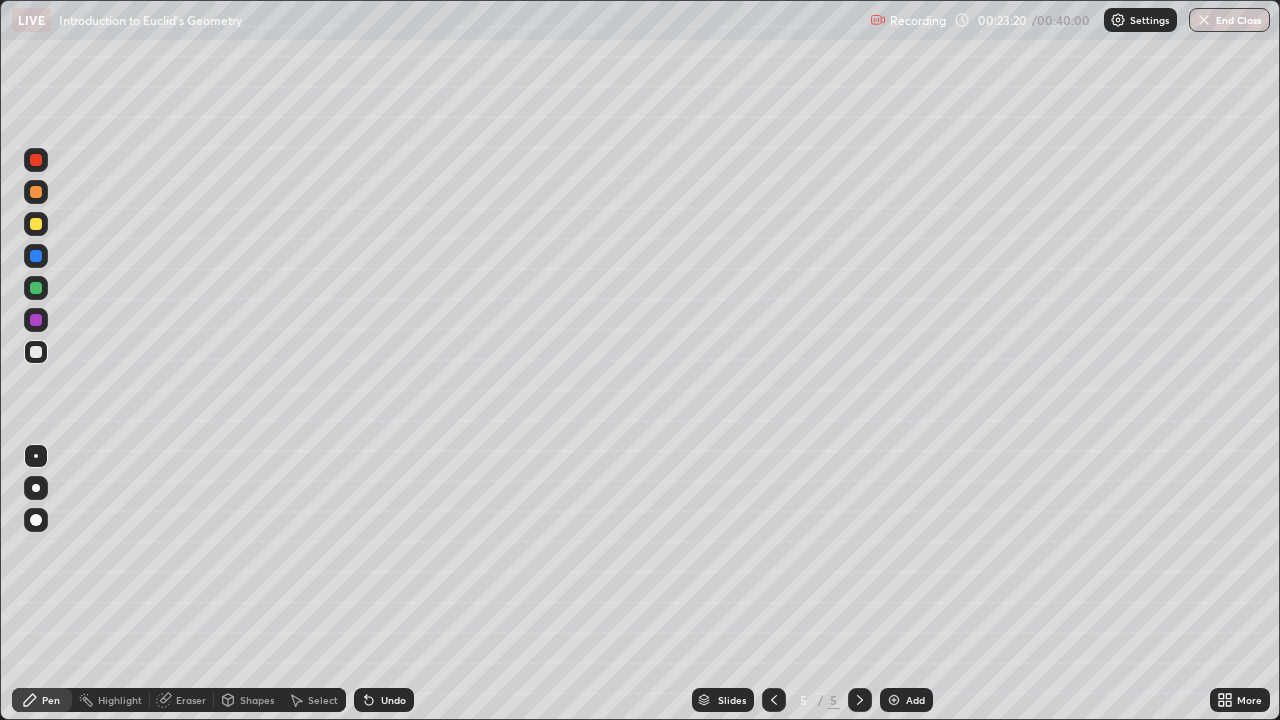 click at bounding box center [36, 224] 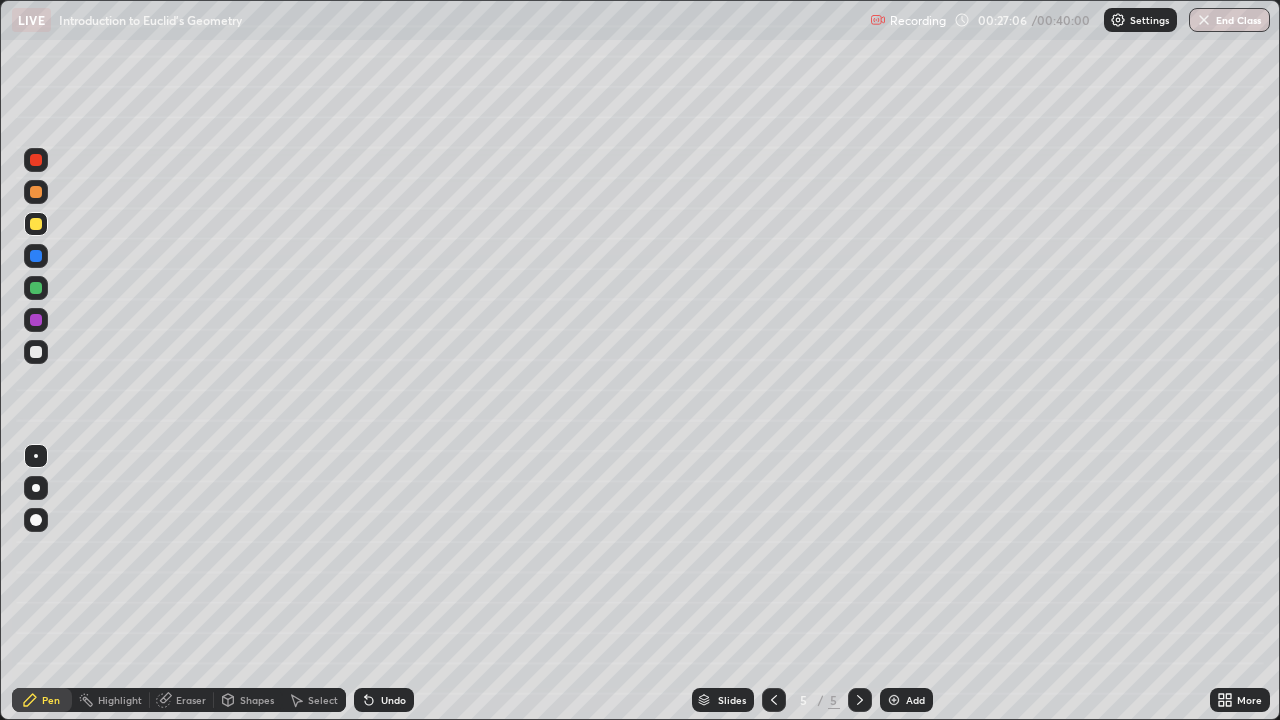 click at bounding box center [894, 700] 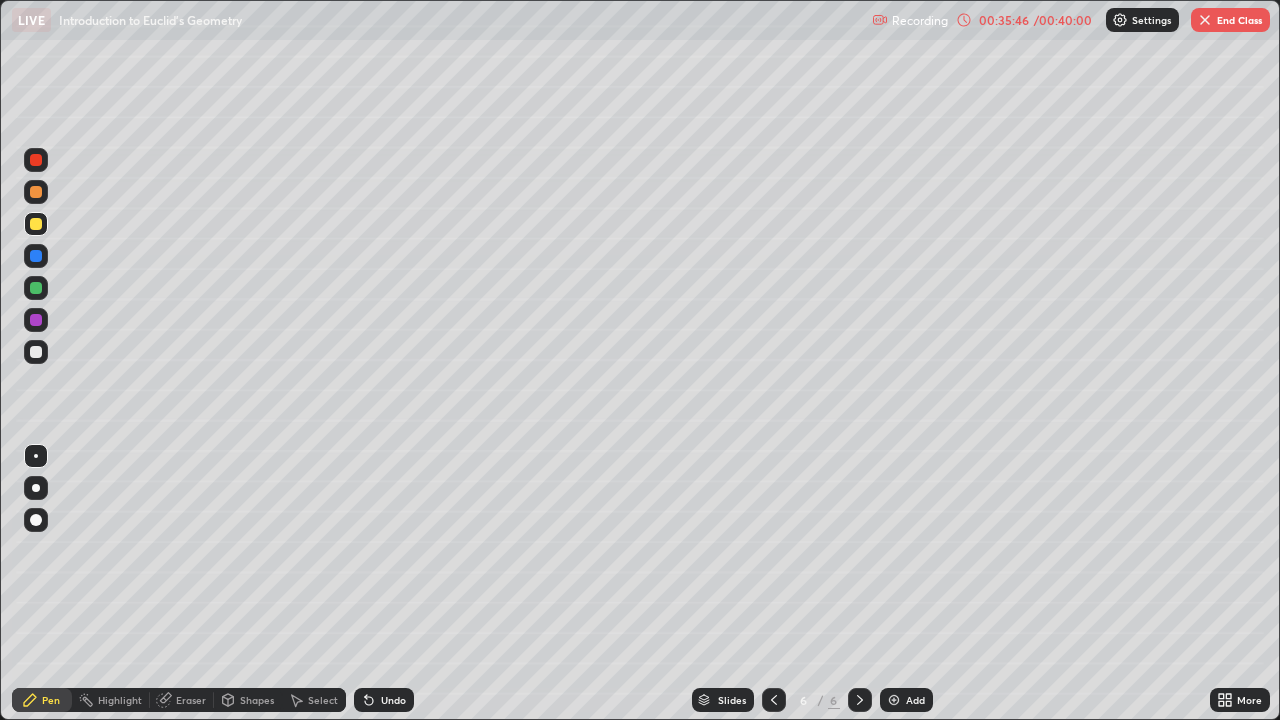 click on "End Class" at bounding box center [1230, 20] 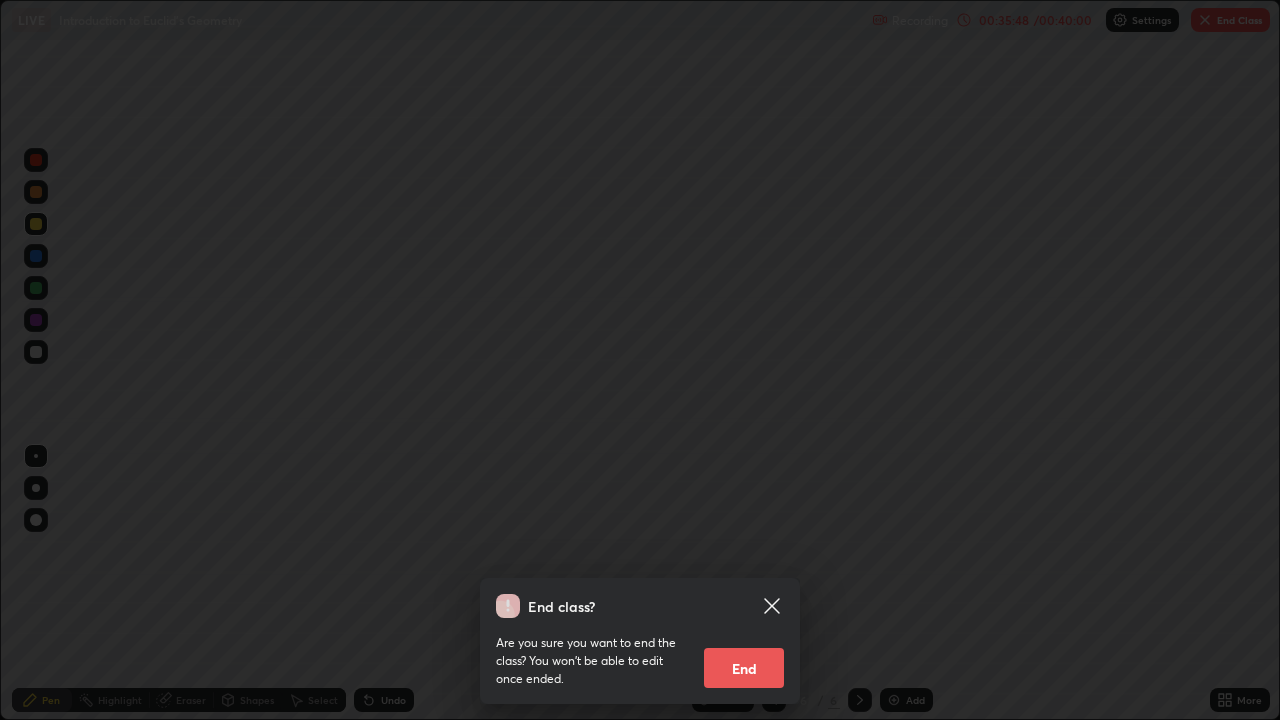 click on "End" at bounding box center [744, 668] 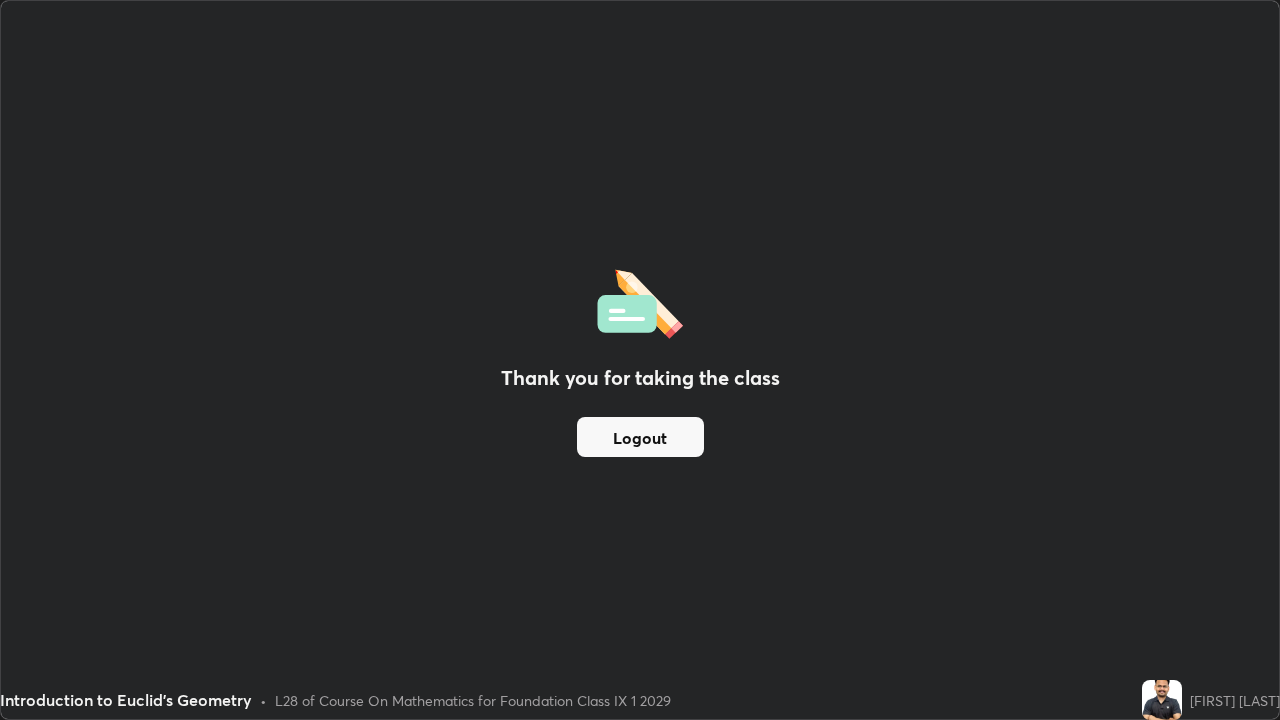 click on "Thank you for taking the class Logout" at bounding box center (640, 360) 